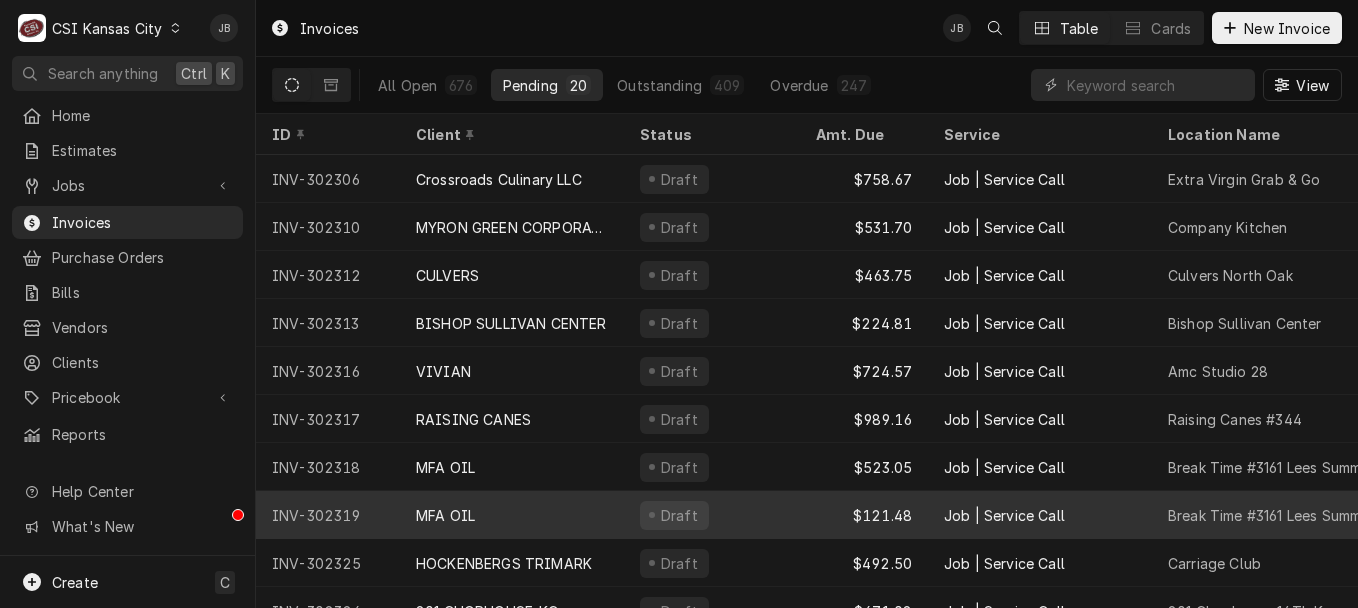 scroll, scrollTop: 0, scrollLeft: 0, axis: both 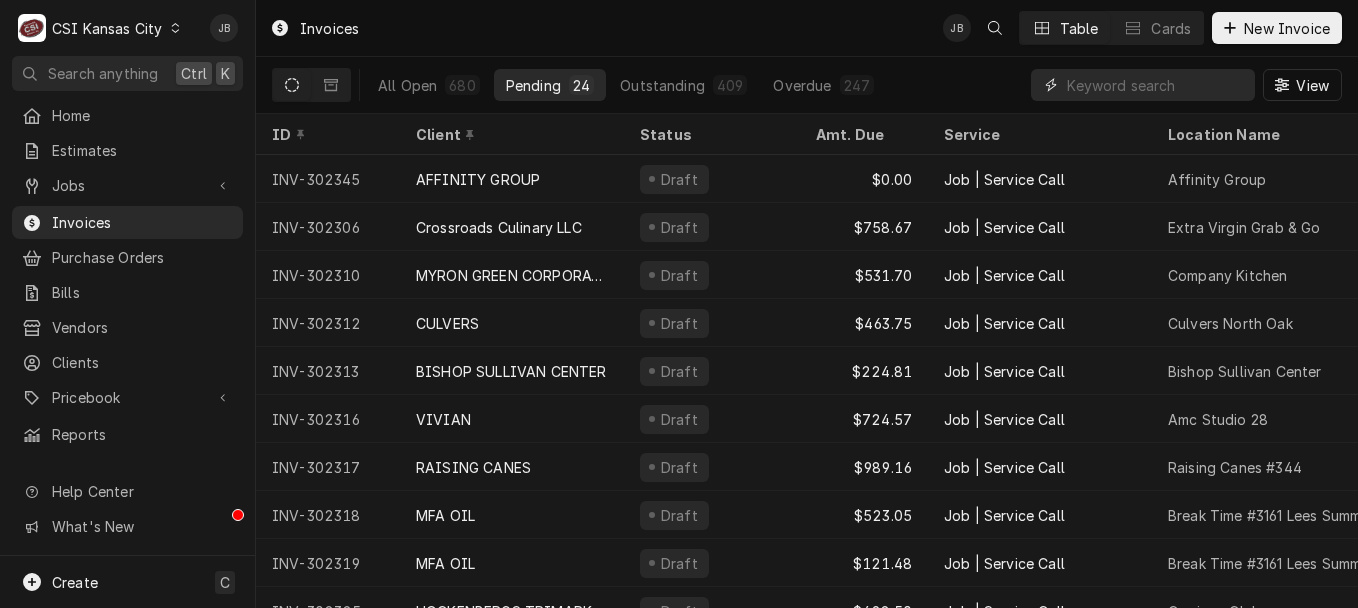 click at bounding box center [1156, 85] 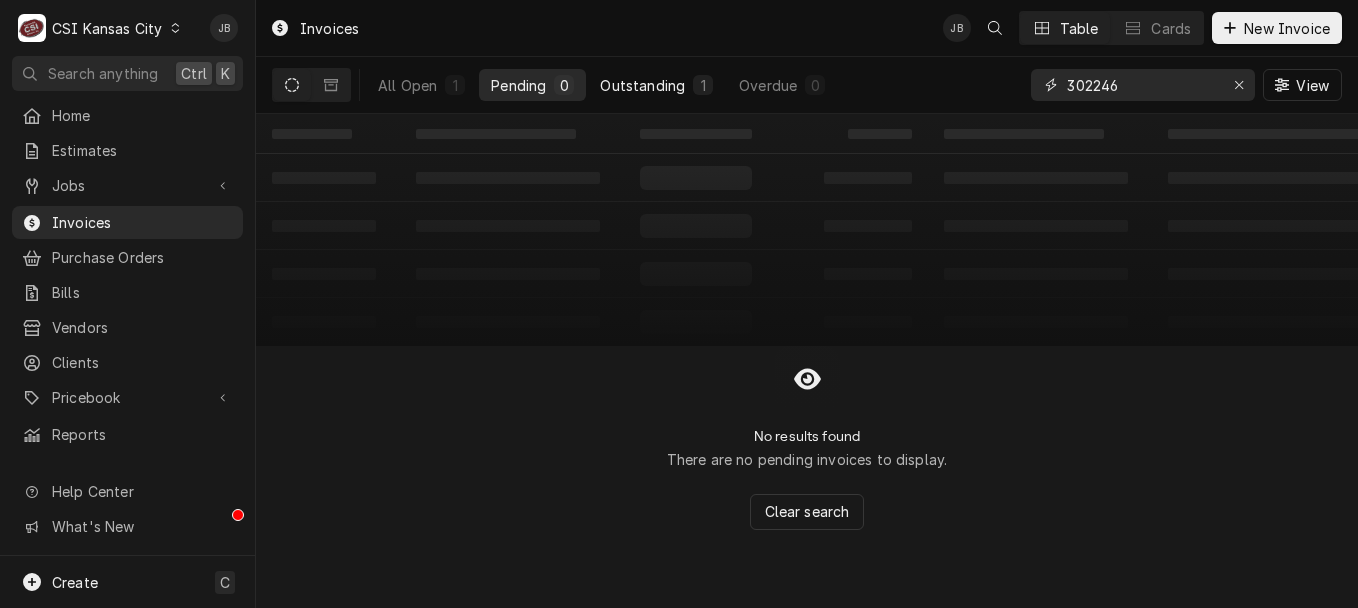 type on "302246" 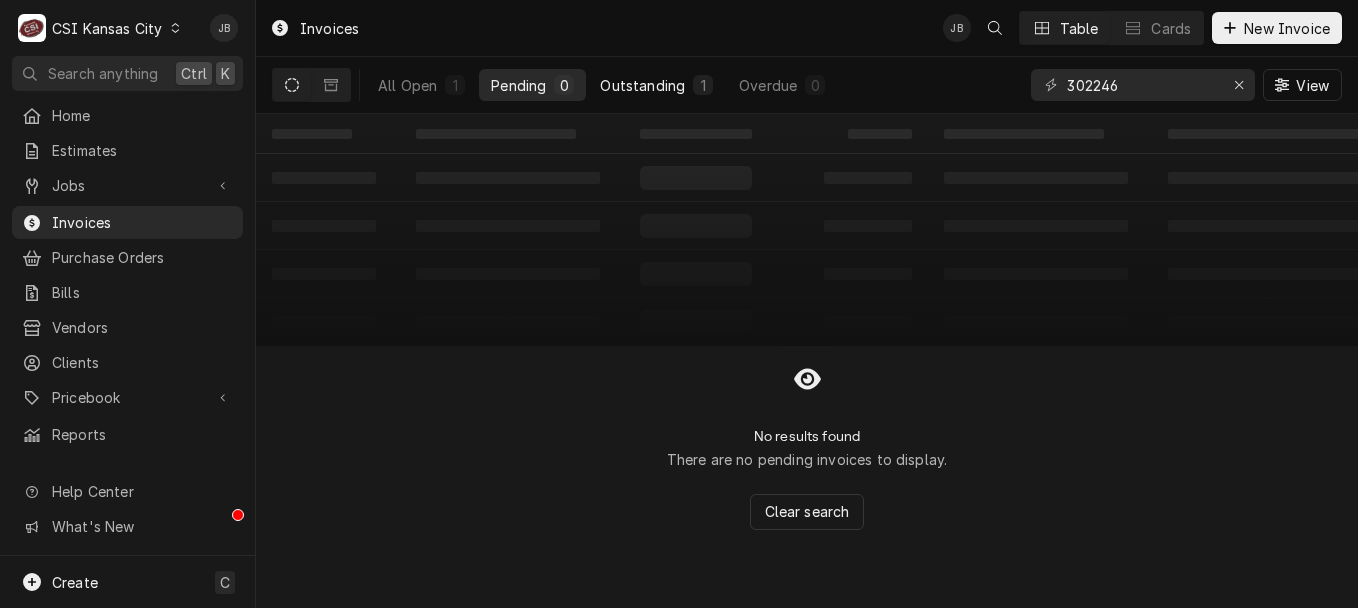 click on "Outstanding 1" at bounding box center [656, 85] 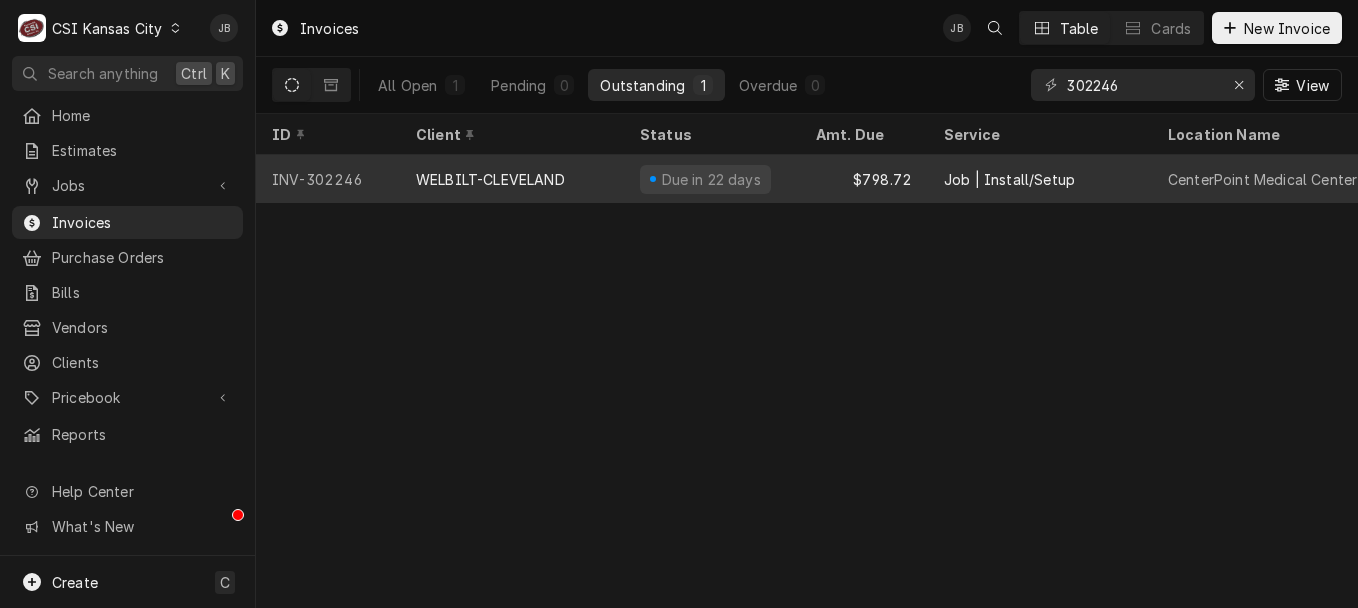 click on "WELBILT-CLEVELAND" at bounding box center [490, 179] 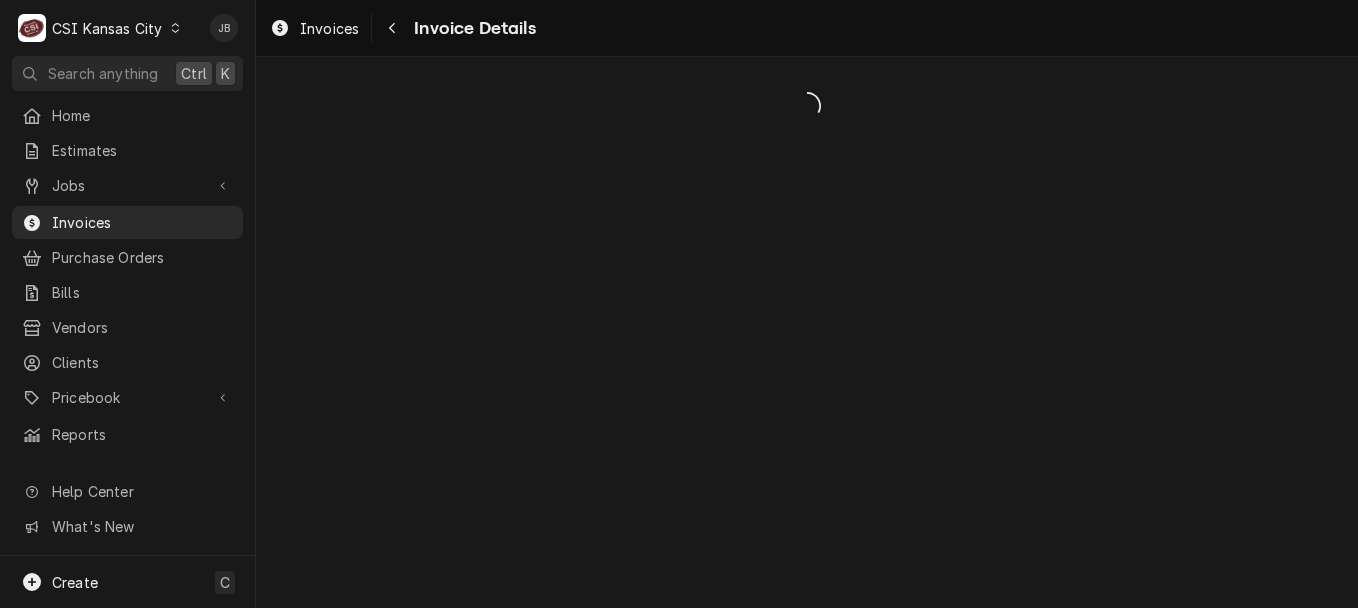 scroll, scrollTop: 0, scrollLeft: 0, axis: both 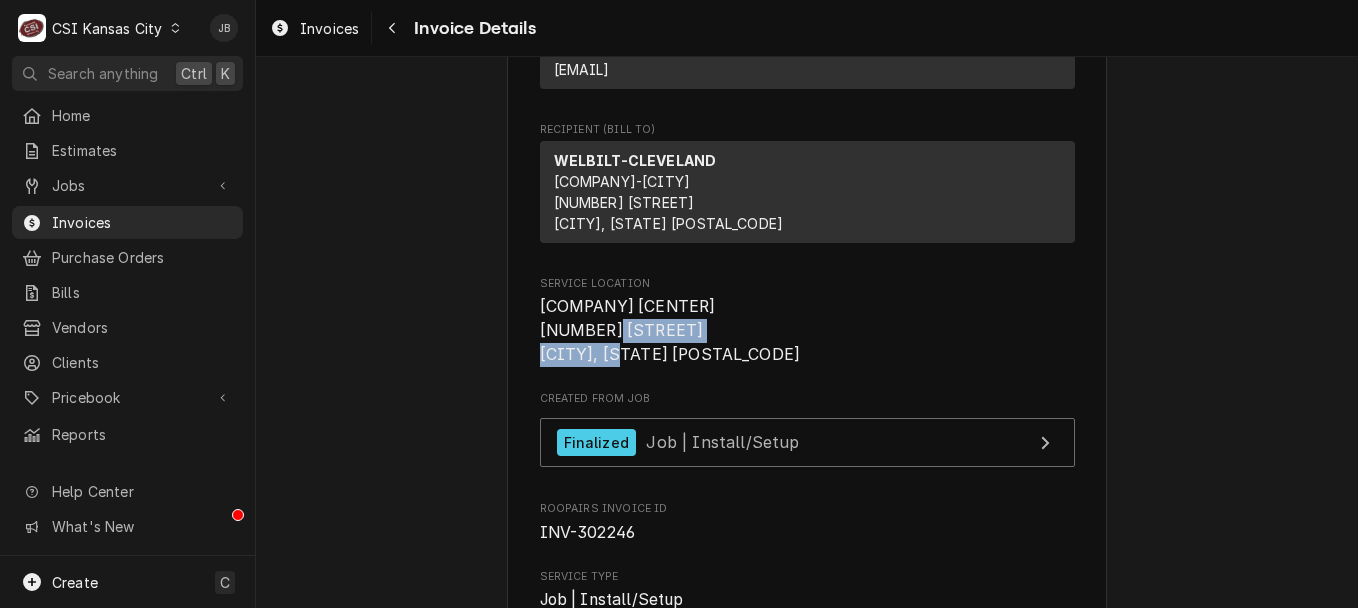 drag, startPoint x: 531, startPoint y: 346, endPoint x: 683, endPoint y: 344, distance: 152.01315 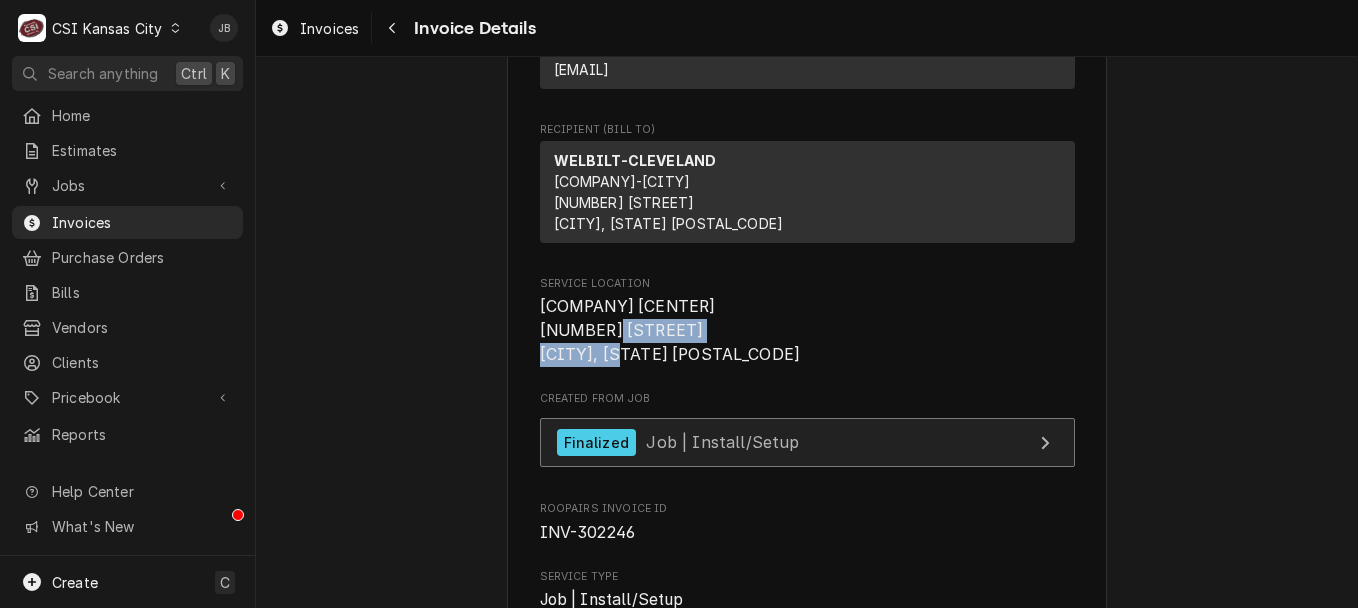 click on "Finalized Job | Install/Setup" at bounding box center (807, 442) 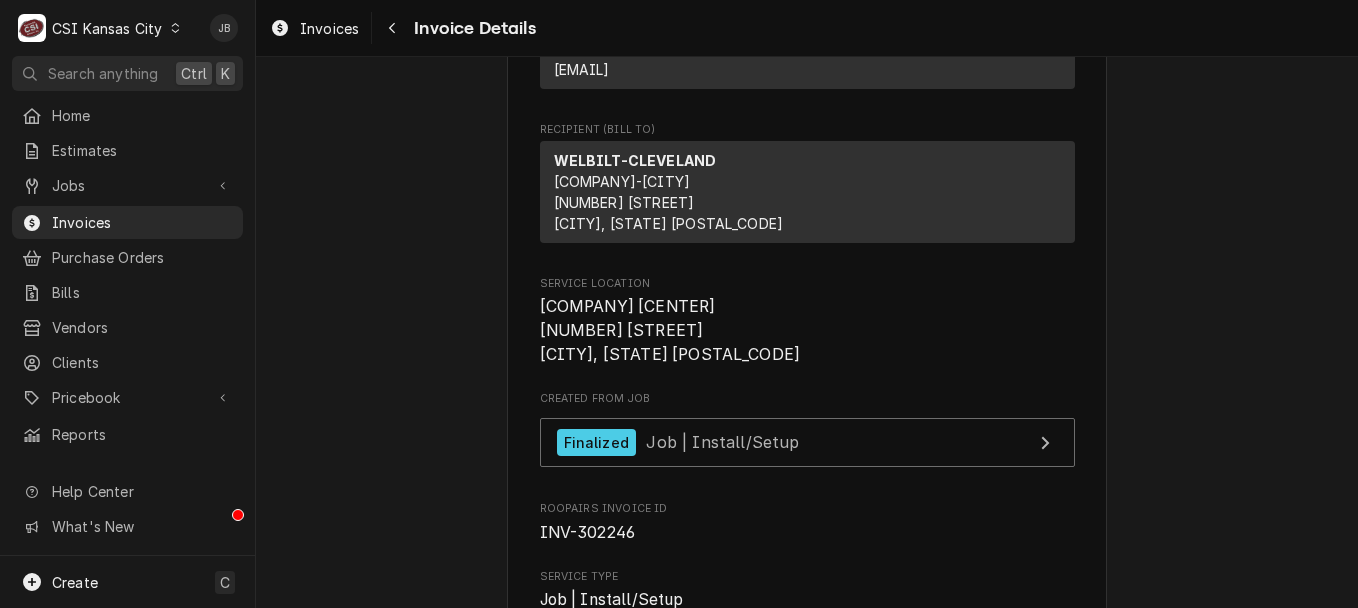 click on "Outstanding Sender CSI Kansas City CSI Commercial Services Inc
1021 NE Jib Ct Unit B
Lee’s Summit, MO 64064 (816) 523-2000 servicekc@csi1.com Recipient (Bill To) WELBILT-CLEVELAND WELBILT-CLEVELAND
1333 E 179th Street
Cleveland, OH 44110 Service Location CenterPoint Medical Center
19600 East 39th St S
Independence, MO 64057 Created From Job Finalized Job | Install/Setup Roopairs Invoice ID INV-302246 Service Type Job | Install/Setup Labels  (Only Visible to You) ¹ Install ⚡️ ¹ Warranty 🛡️ Date Issued Jul 31, 2025 Terms Net 30 Date Due Aug 30, 2025 Sent On Mon, Aug 4th, 2025 - 9:56 AM Last Modified Fri, Aug 8th, 2025 - 8:52 AM Service Charges Short Description Job | Install/Setup Subtype [#1-SALE] LABR-PROJ Service Date Jul 28, 2025 Hourly Cost $0.00/hr Qty. 5hrs Rate $128.00/hr Amount $640.00 Tax Non-Taxable Service  Summary Cleveland / Model  / Serial
Two technicians arrived on site and completed replacement installation of unit. Parts and Materials (No parts and materials charges) Subtype 1" at bounding box center (807, 1945) 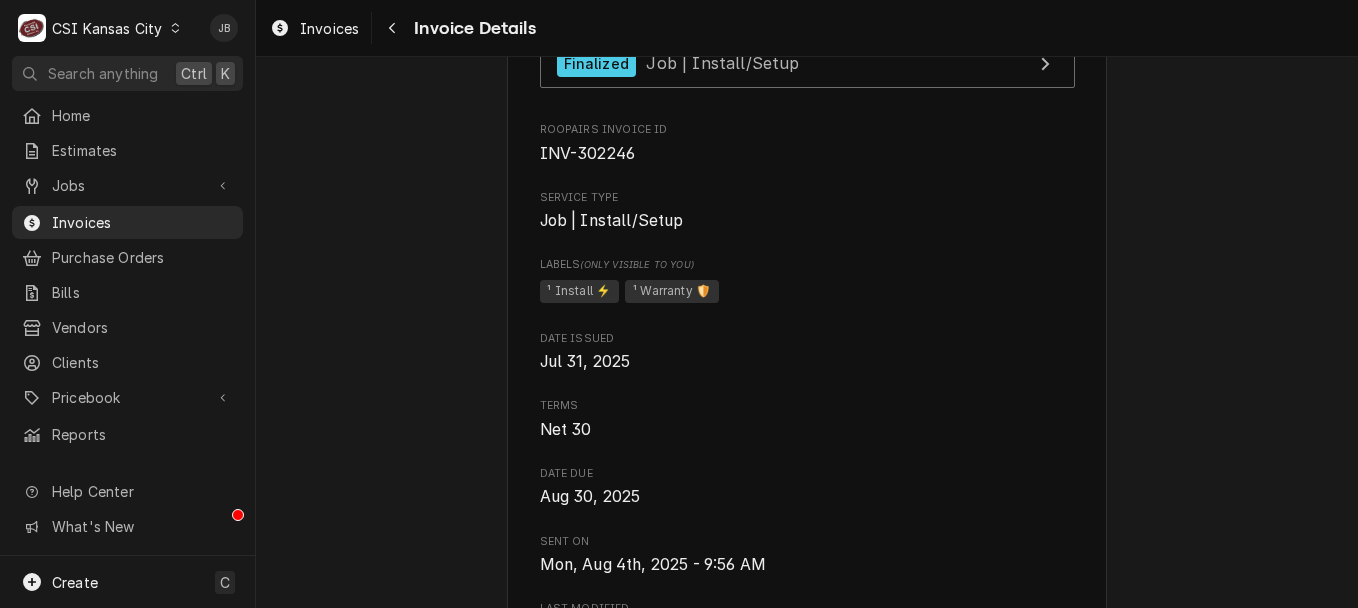 scroll, scrollTop: 624, scrollLeft: 0, axis: vertical 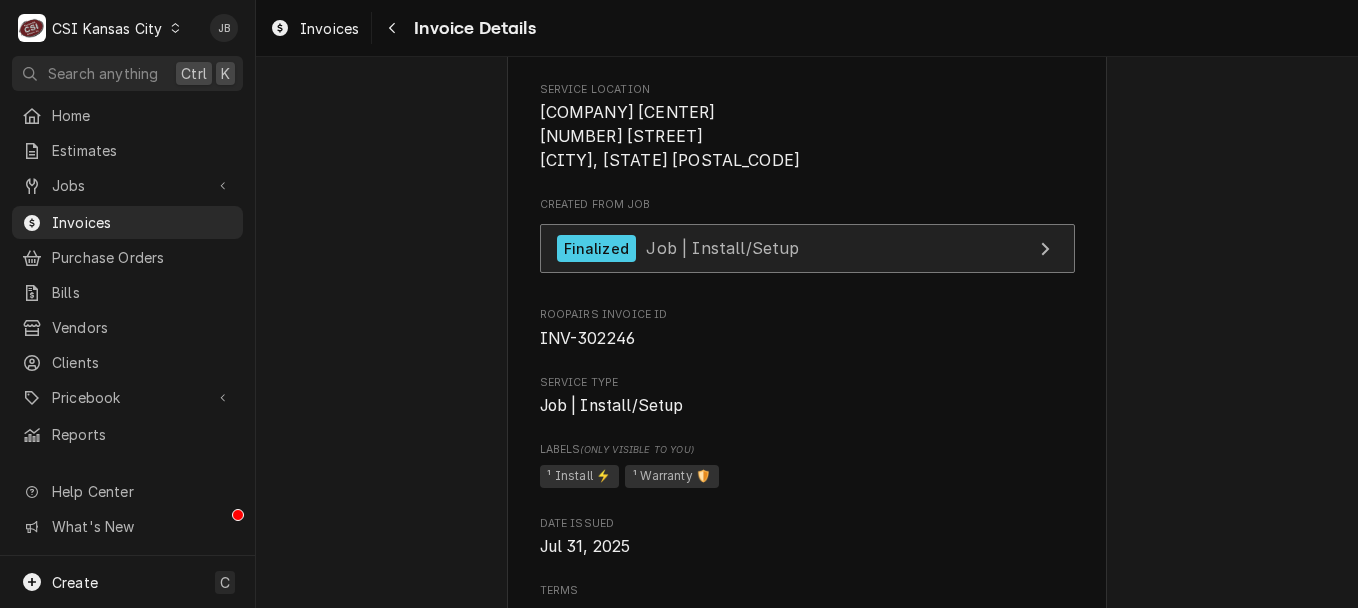 click on "Finalized Job | Install/Setup" at bounding box center (807, 248) 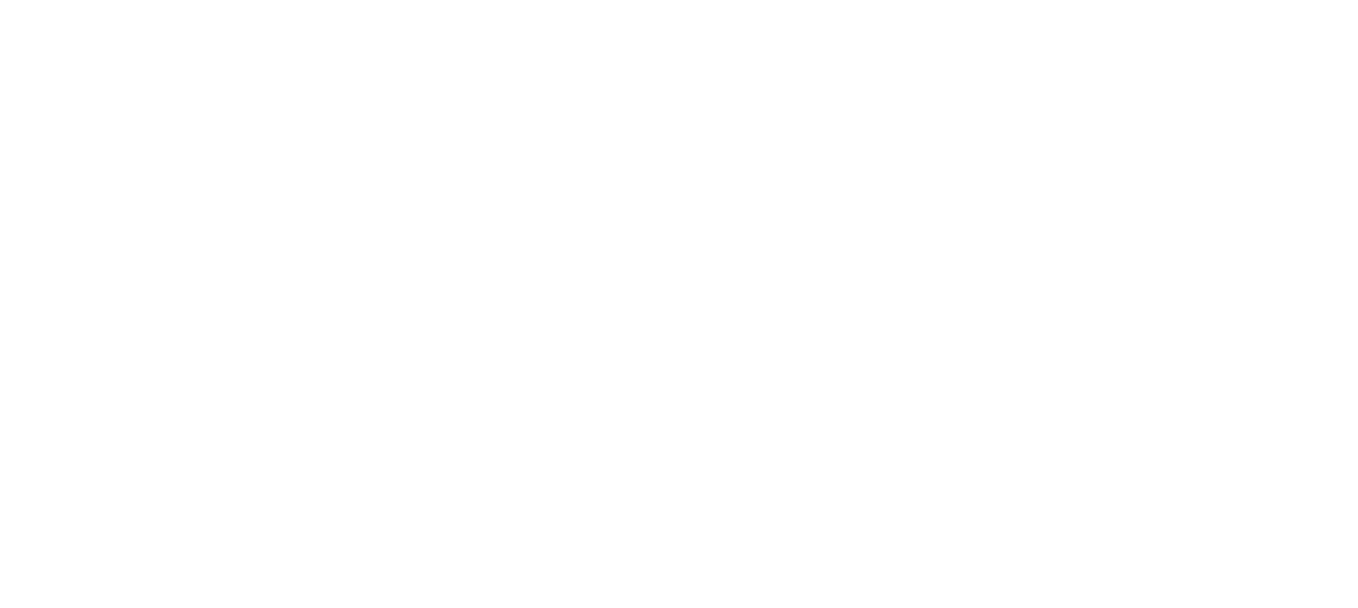 scroll, scrollTop: 0, scrollLeft: 0, axis: both 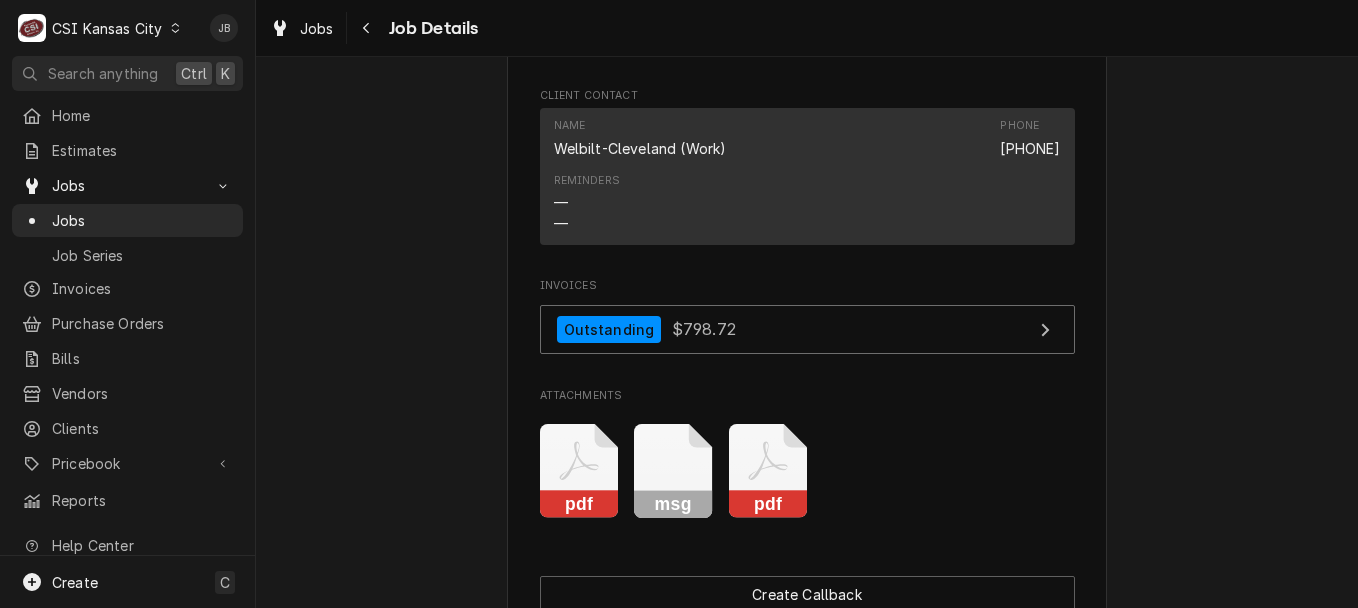 click 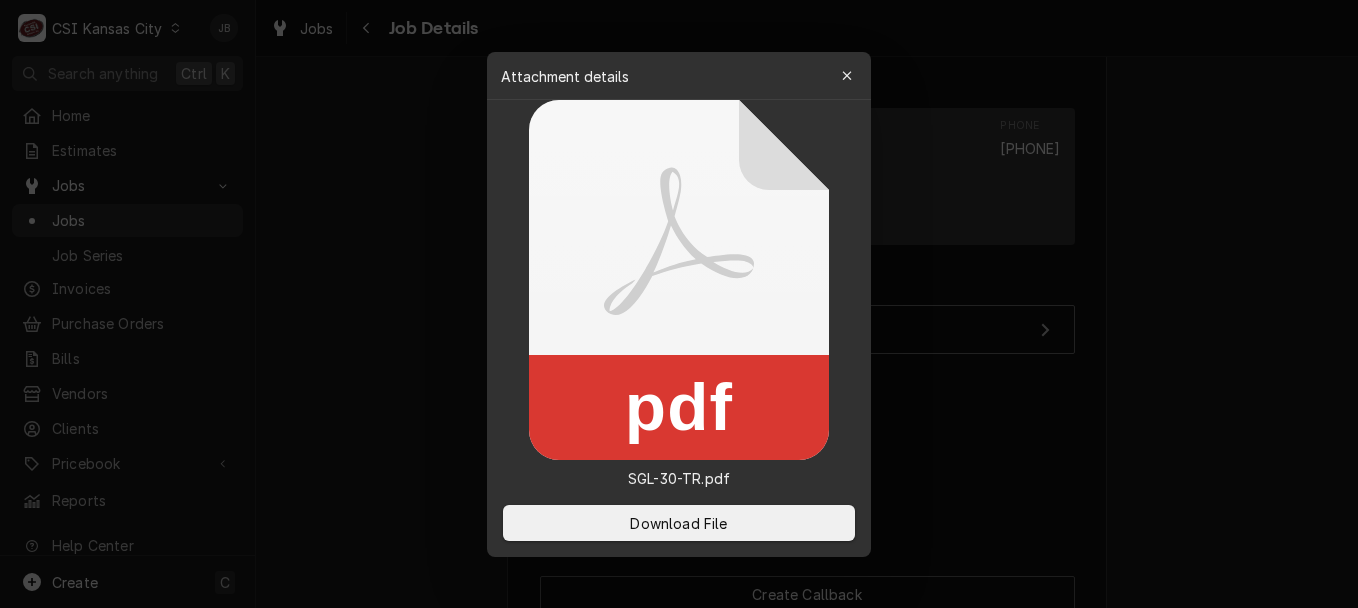 click at bounding box center [679, 304] 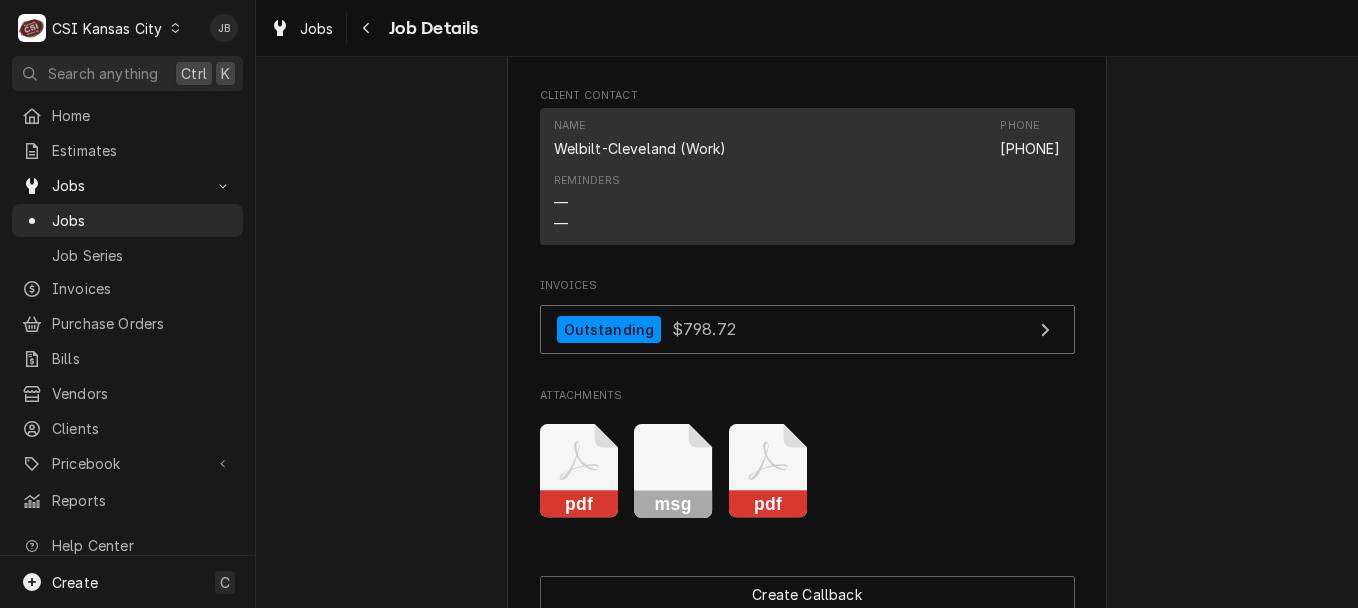 scroll, scrollTop: 4288, scrollLeft: 0, axis: vertical 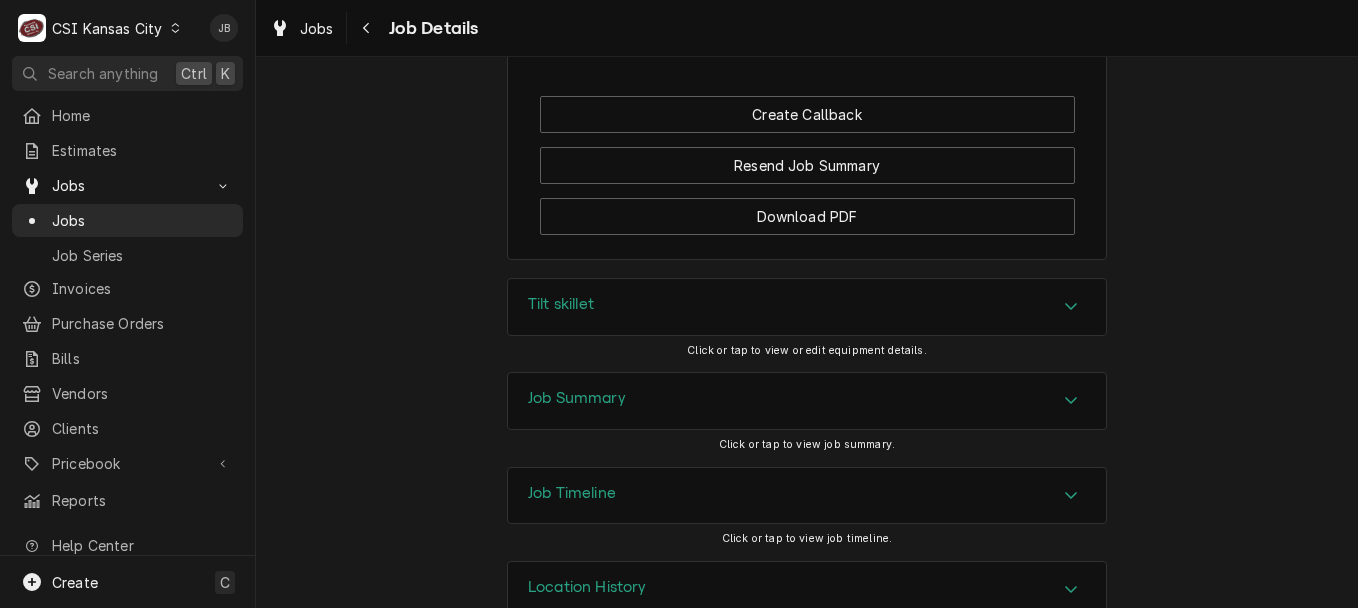 click on "Job Summary" at bounding box center [807, 401] 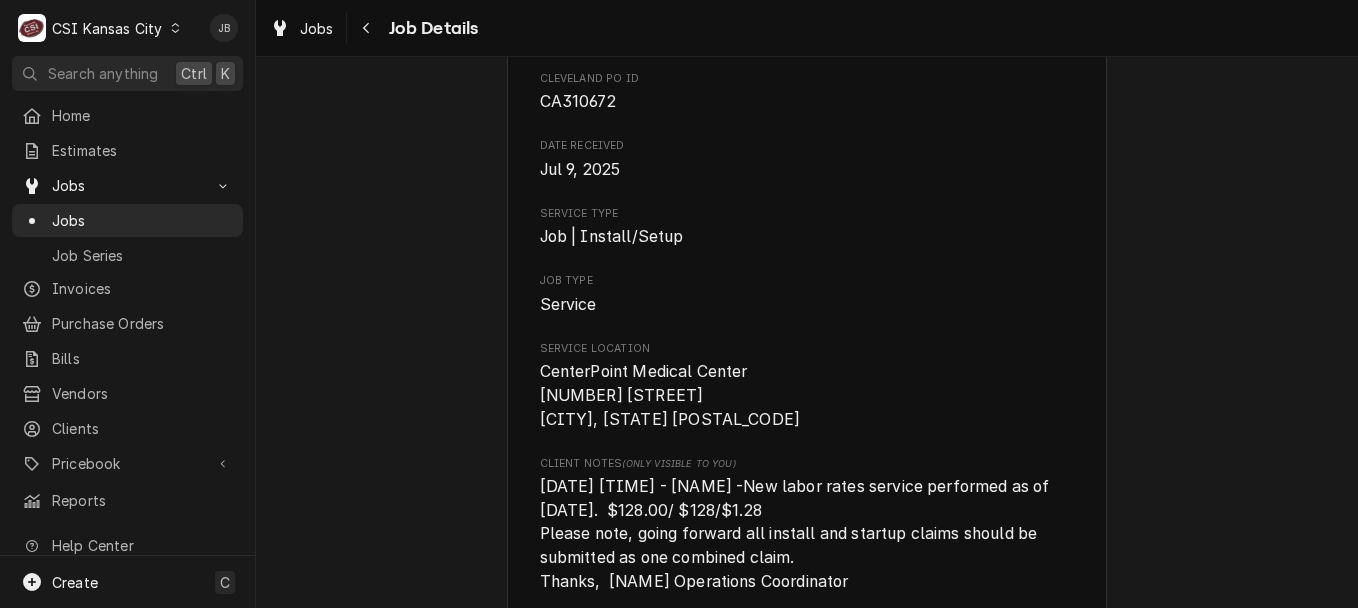 scroll, scrollTop: 0, scrollLeft: 0, axis: both 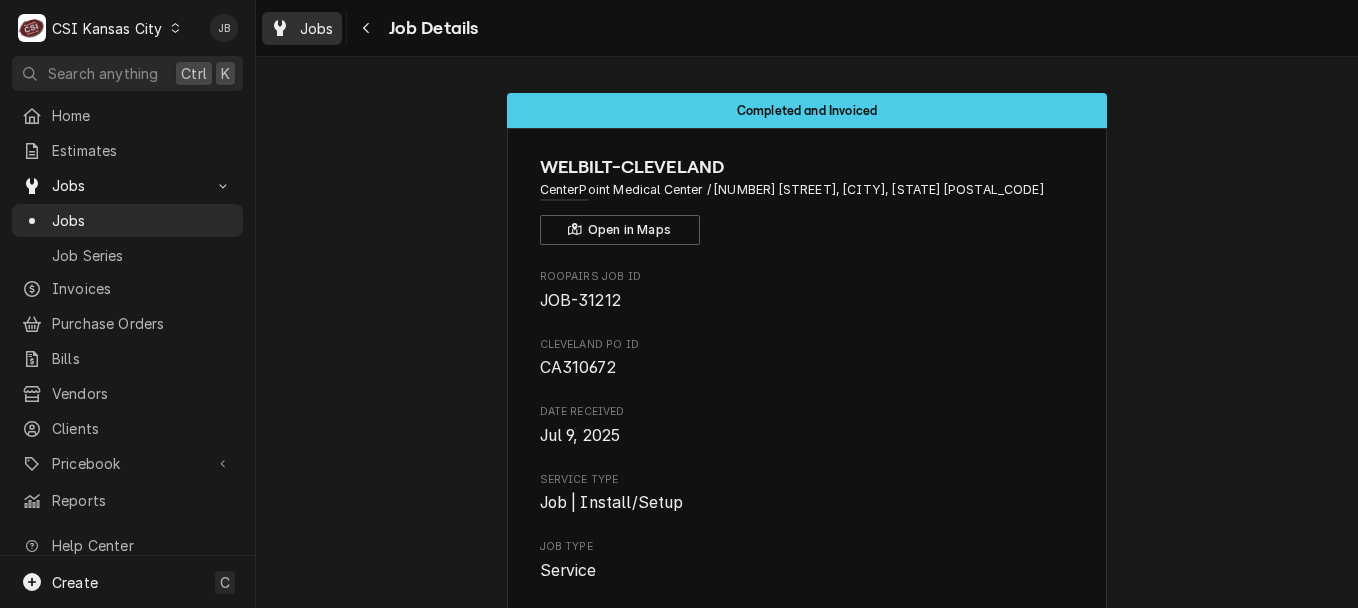 click on "Jobs" at bounding box center [317, 28] 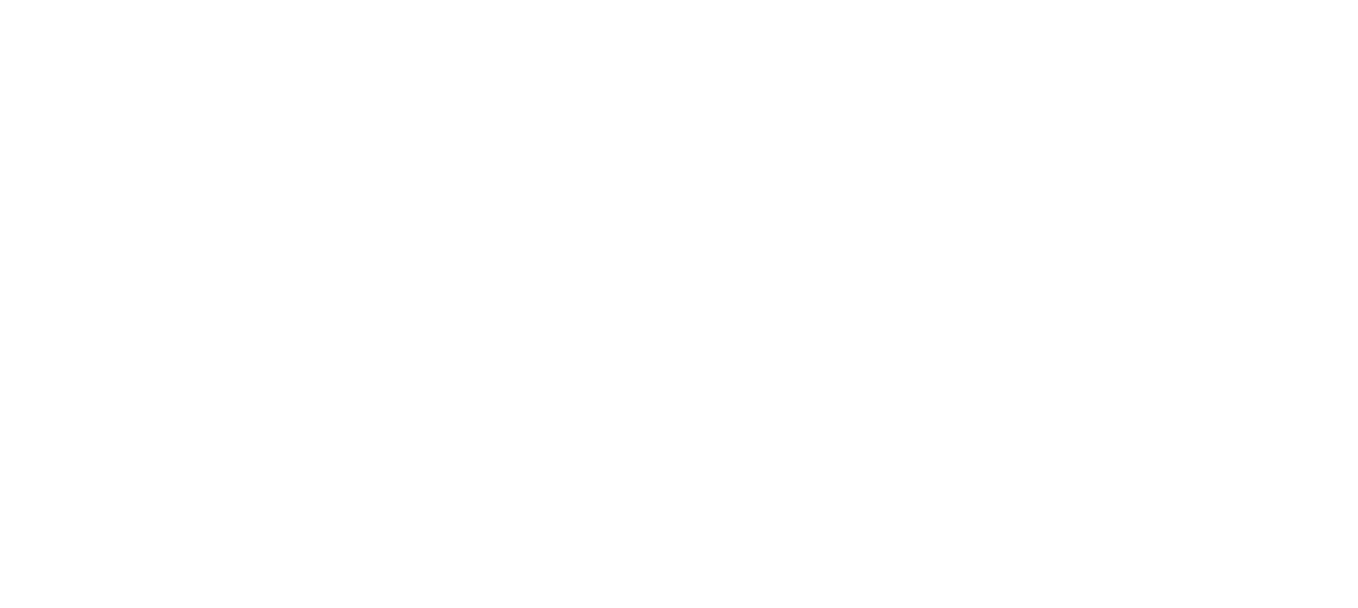 scroll, scrollTop: 0, scrollLeft: 0, axis: both 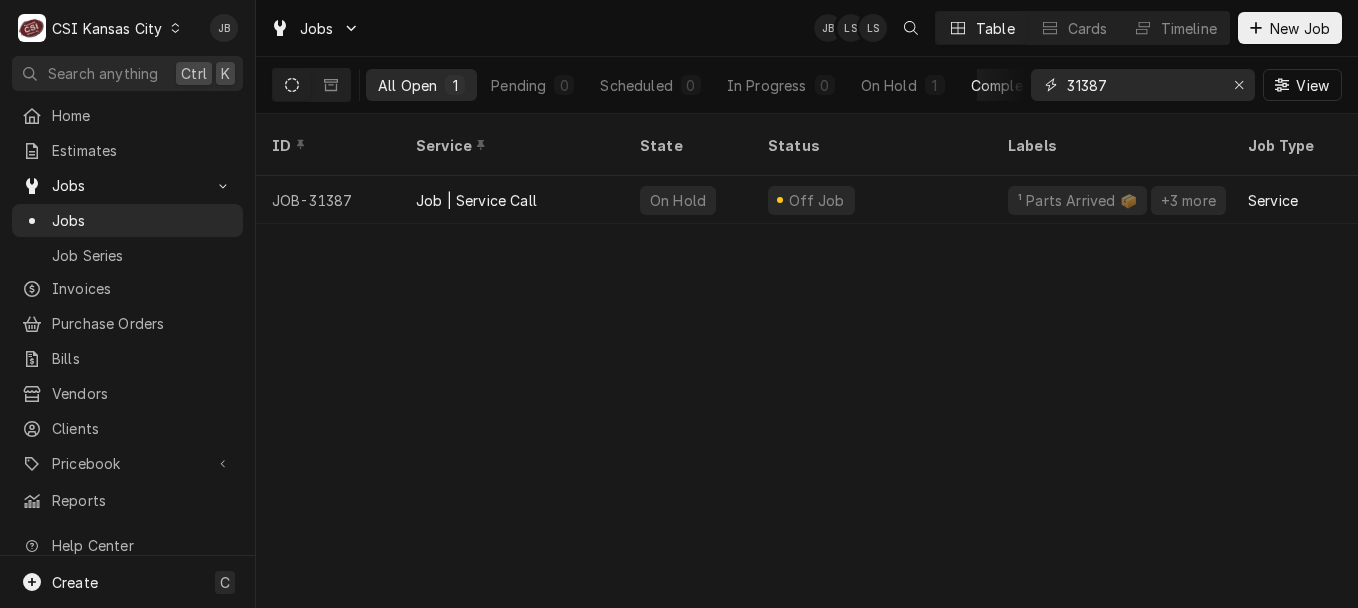 drag, startPoint x: 1105, startPoint y: 81, endPoint x: 994, endPoint y: 87, distance: 111.16204 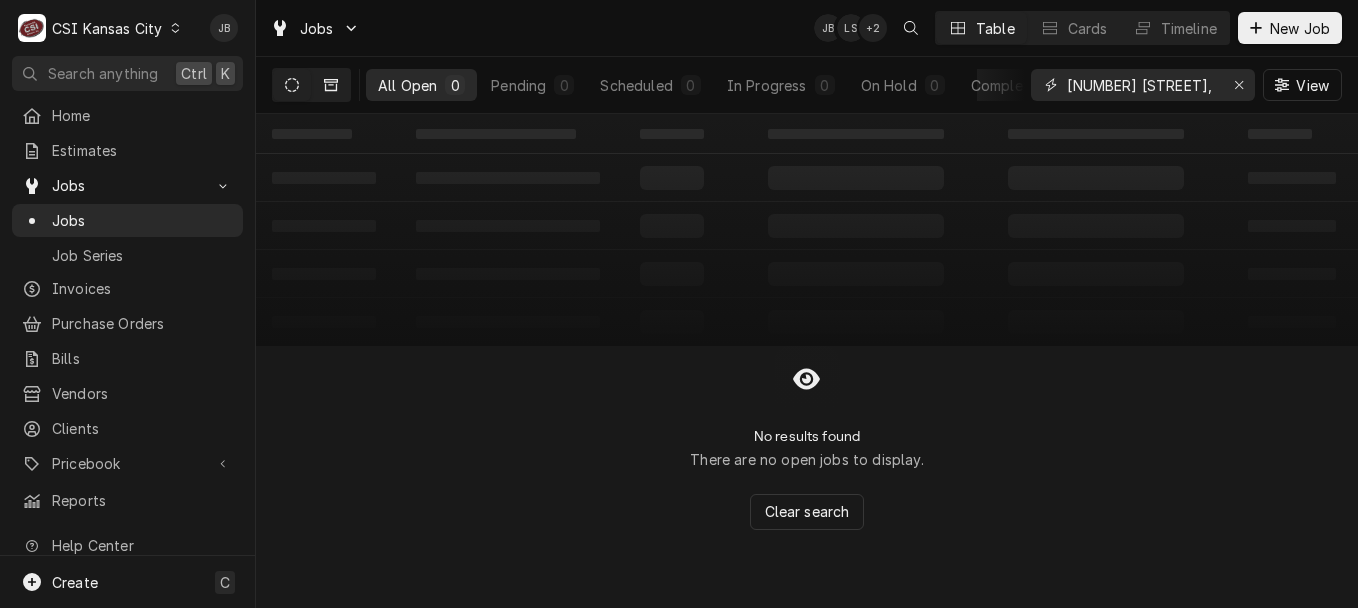 type on "[NUMBER] [STREET], [CITY], [STATE]" 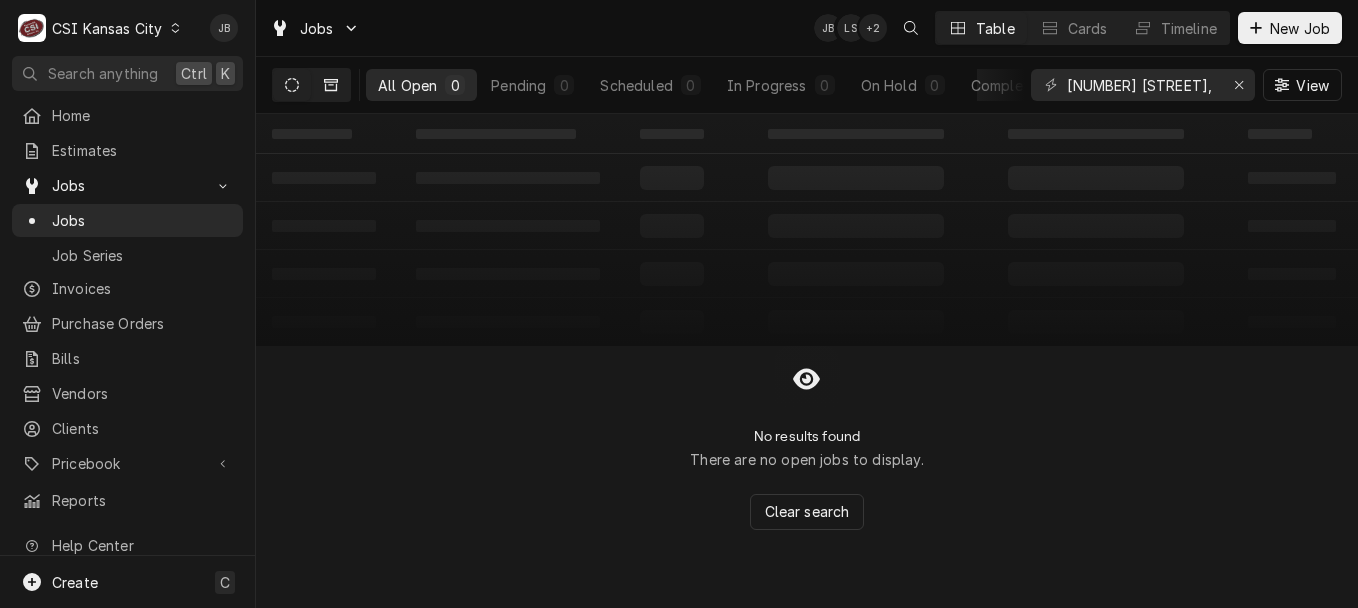 click 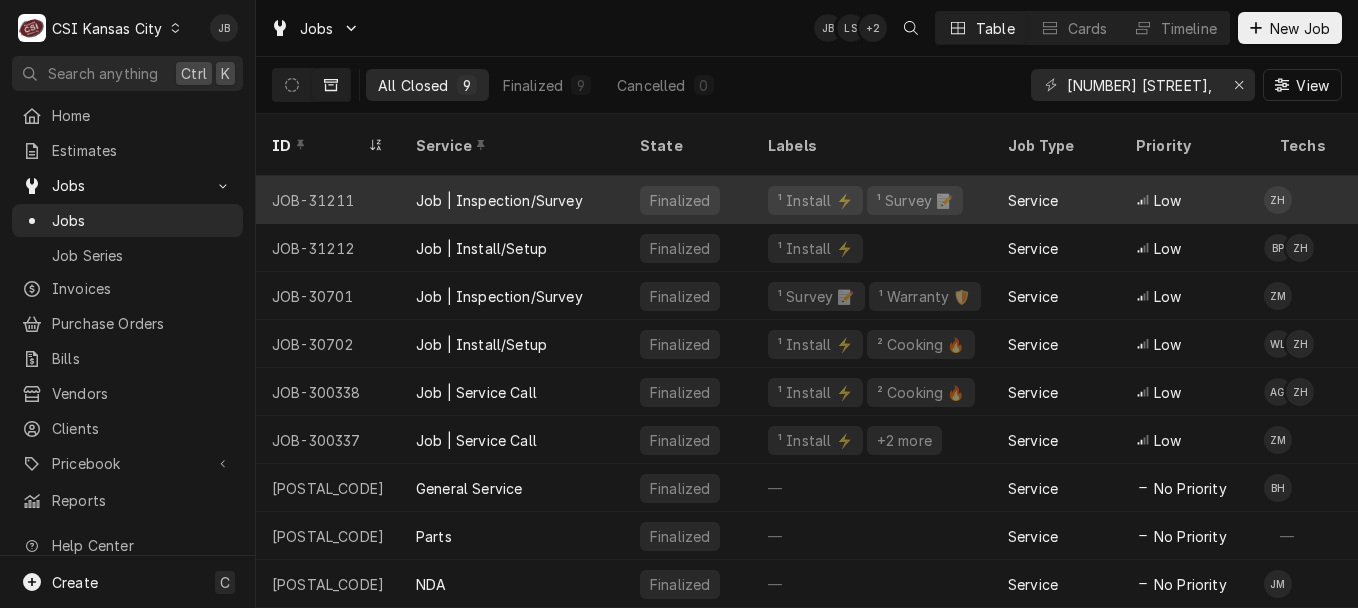 click on "Finalized" at bounding box center [688, 200] 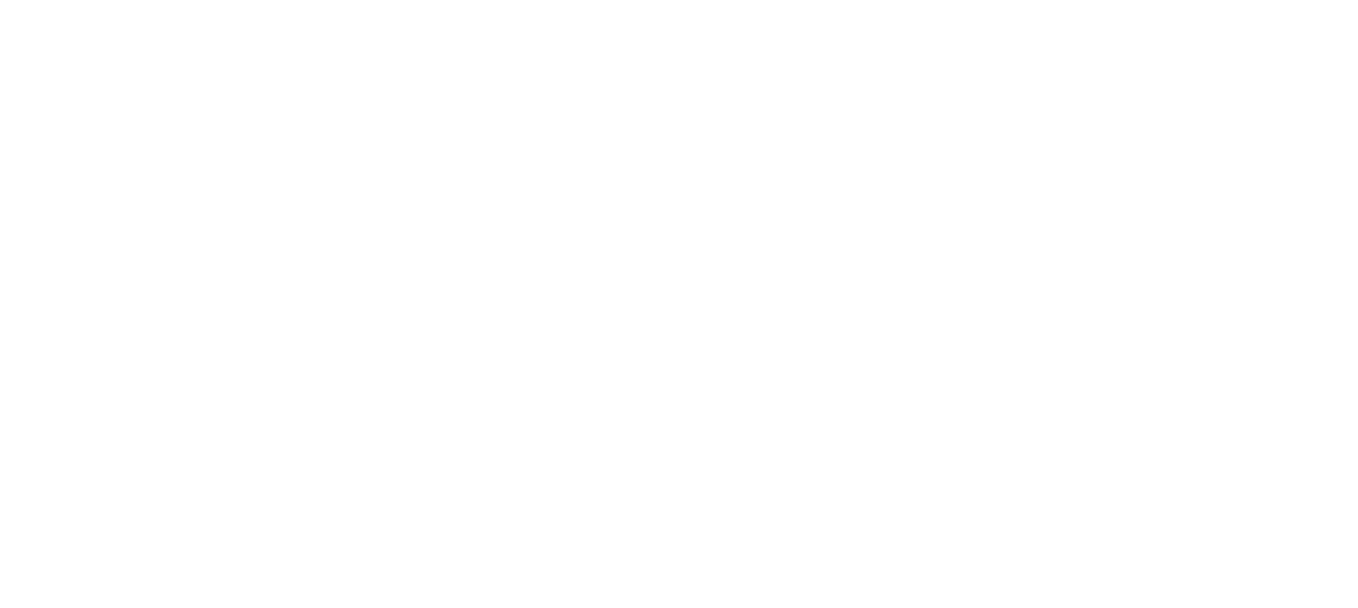 scroll, scrollTop: 0, scrollLeft: 0, axis: both 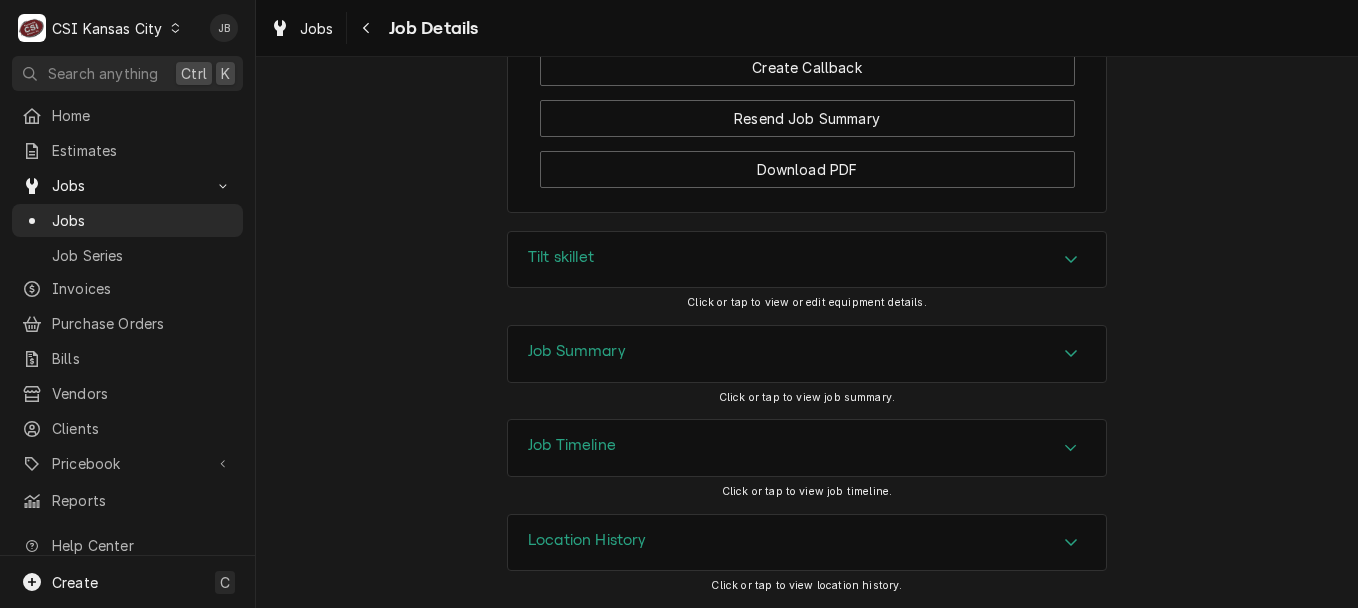click on "Job Summary" at bounding box center [807, 354] 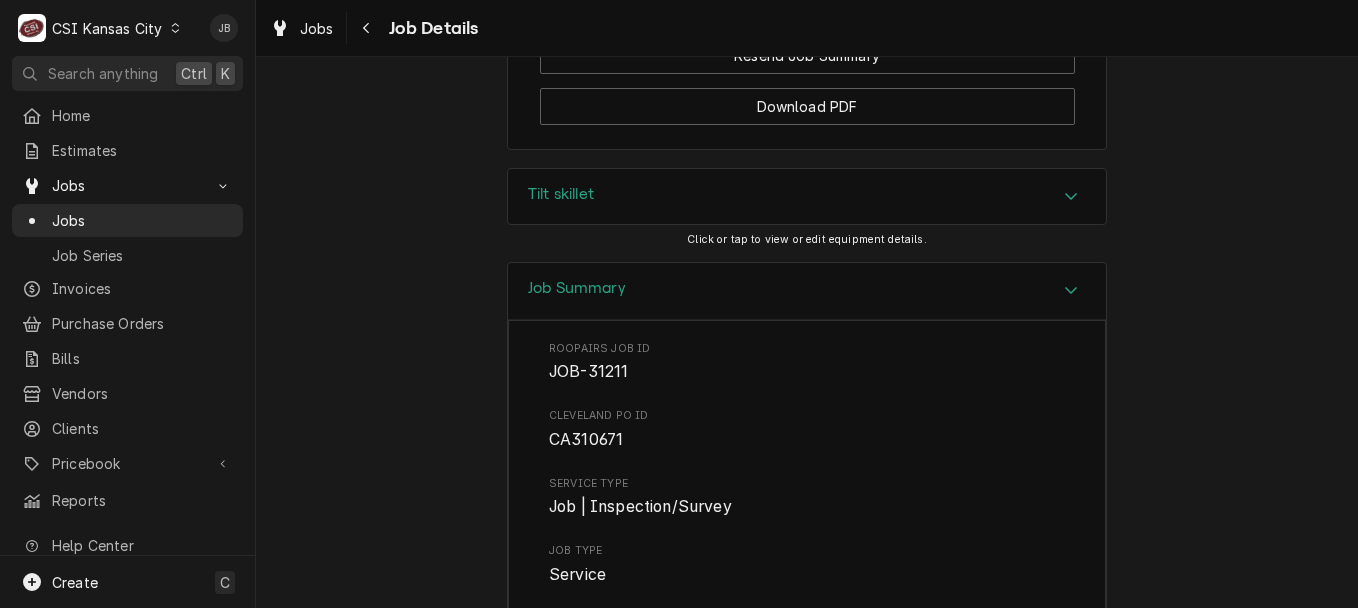scroll, scrollTop: 4149, scrollLeft: 0, axis: vertical 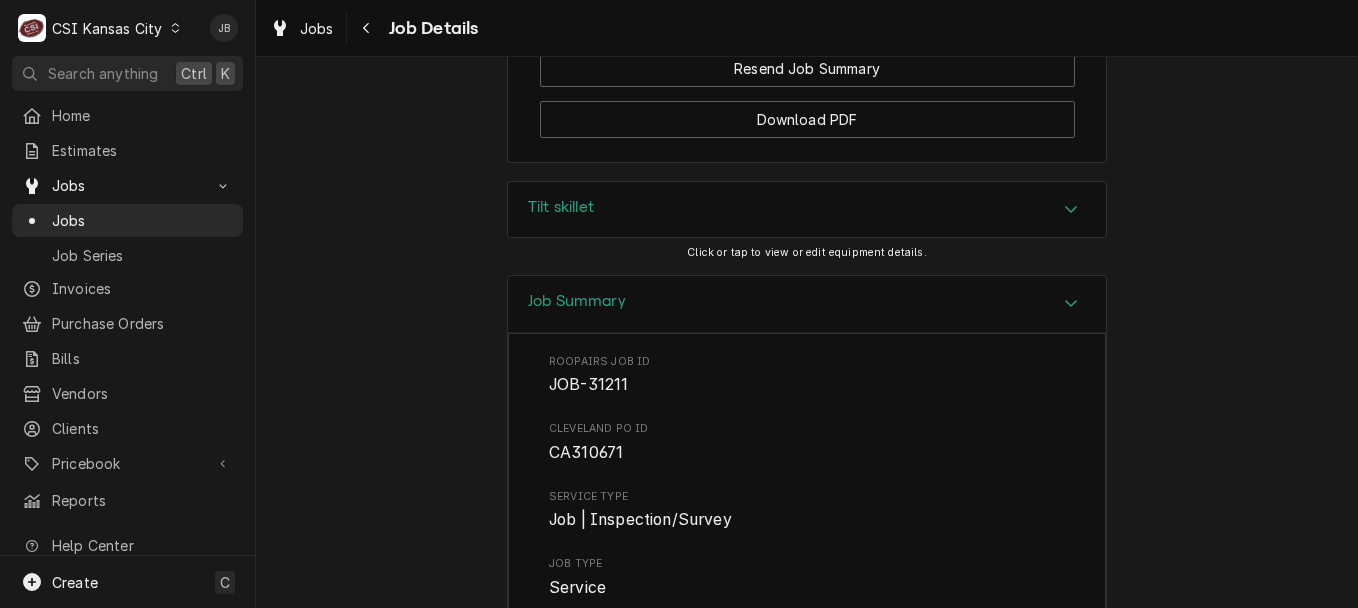 click on "Tilt skillet" at bounding box center (807, 210) 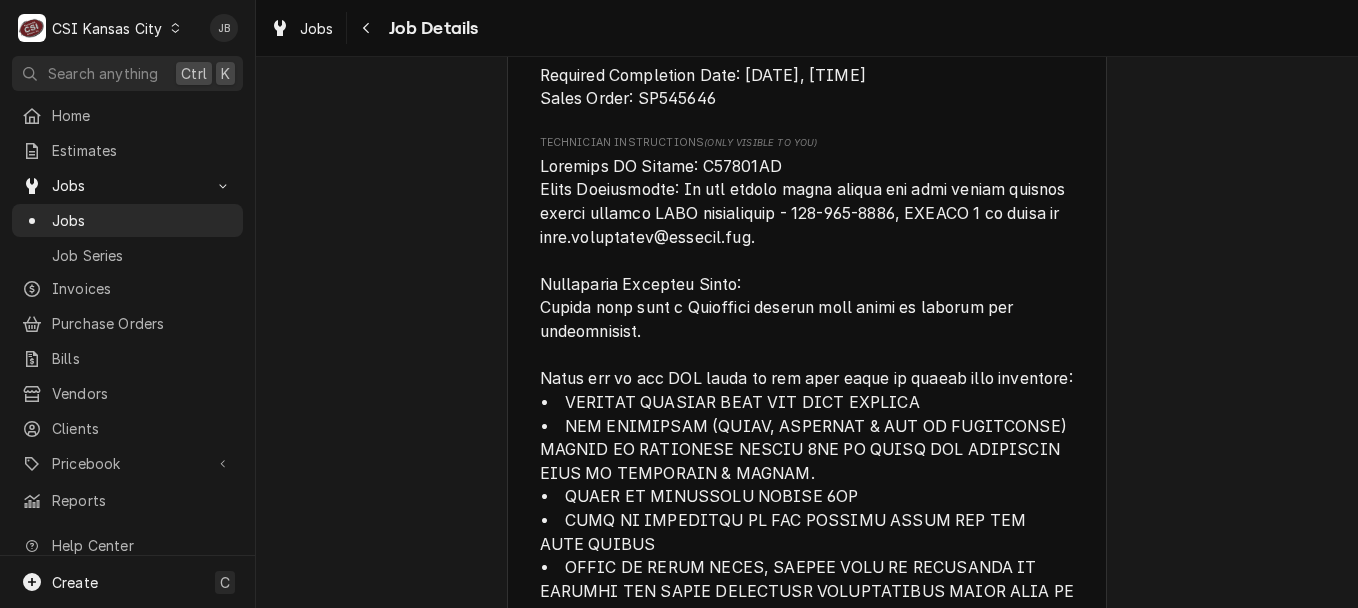 scroll, scrollTop: 0, scrollLeft: 0, axis: both 